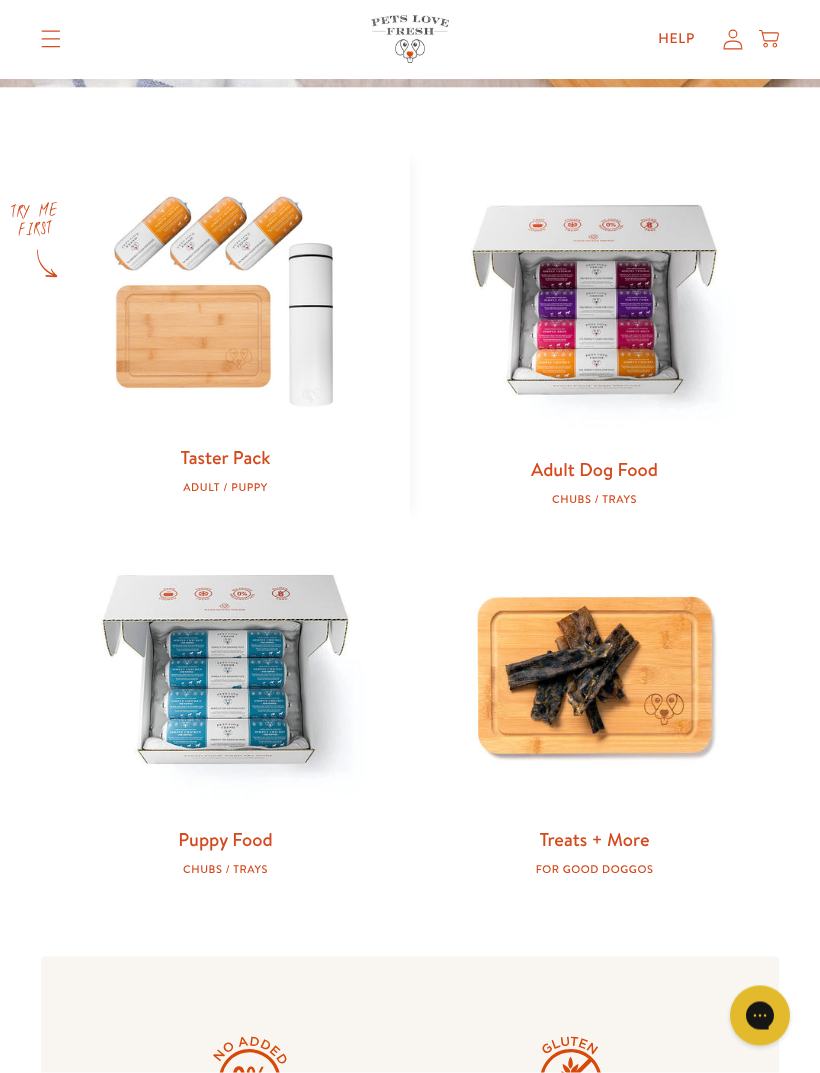 scroll, scrollTop: 774, scrollLeft: 0, axis: vertical 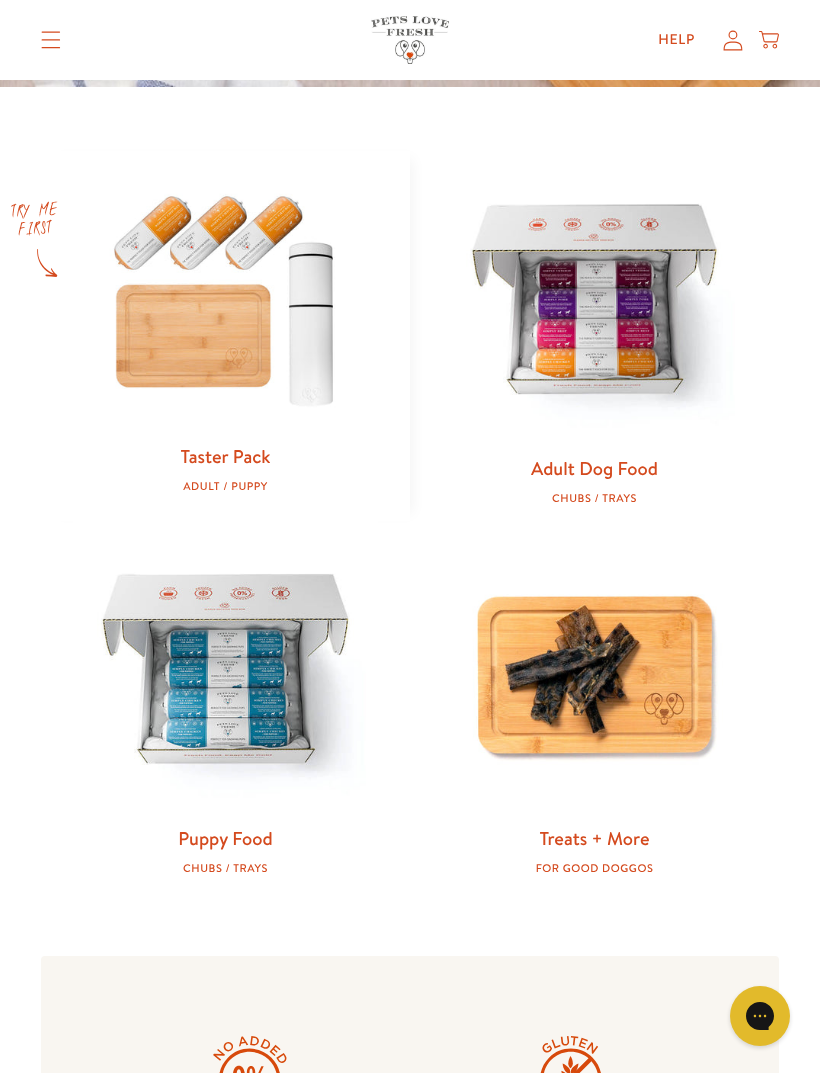 click on "Taster Pack" at bounding box center (226, 456) 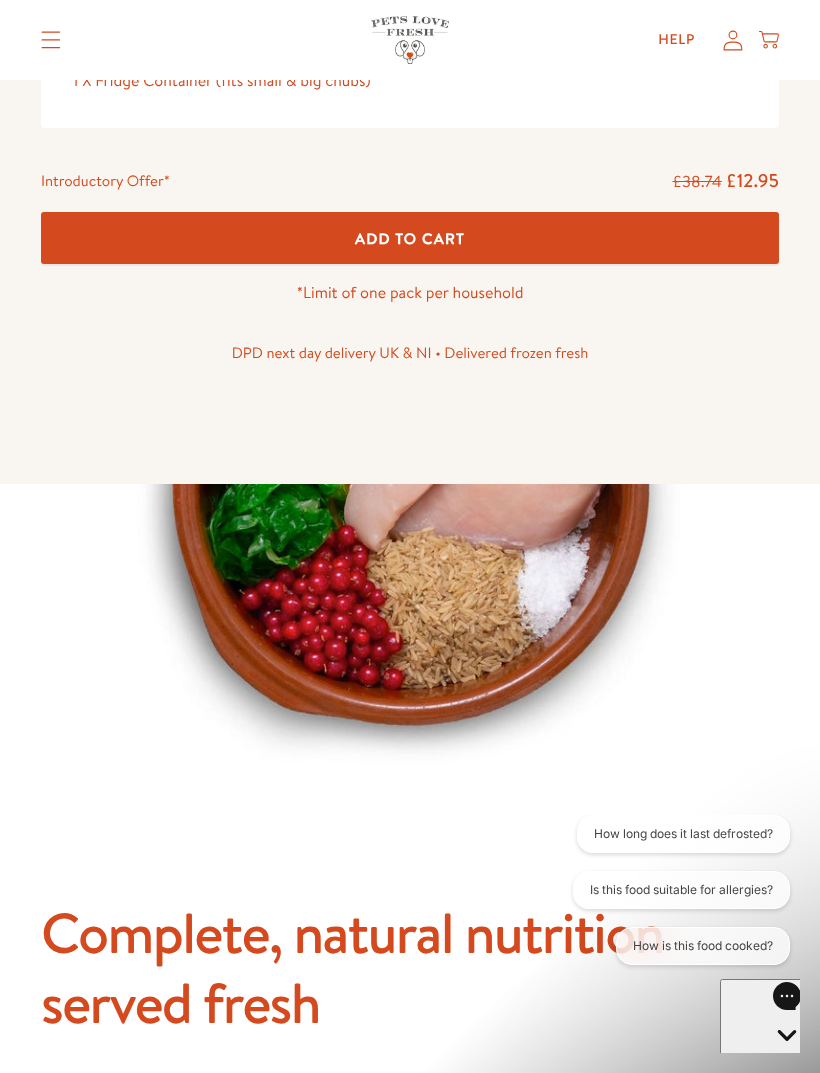 scroll, scrollTop: 954, scrollLeft: 0, axis: vertical 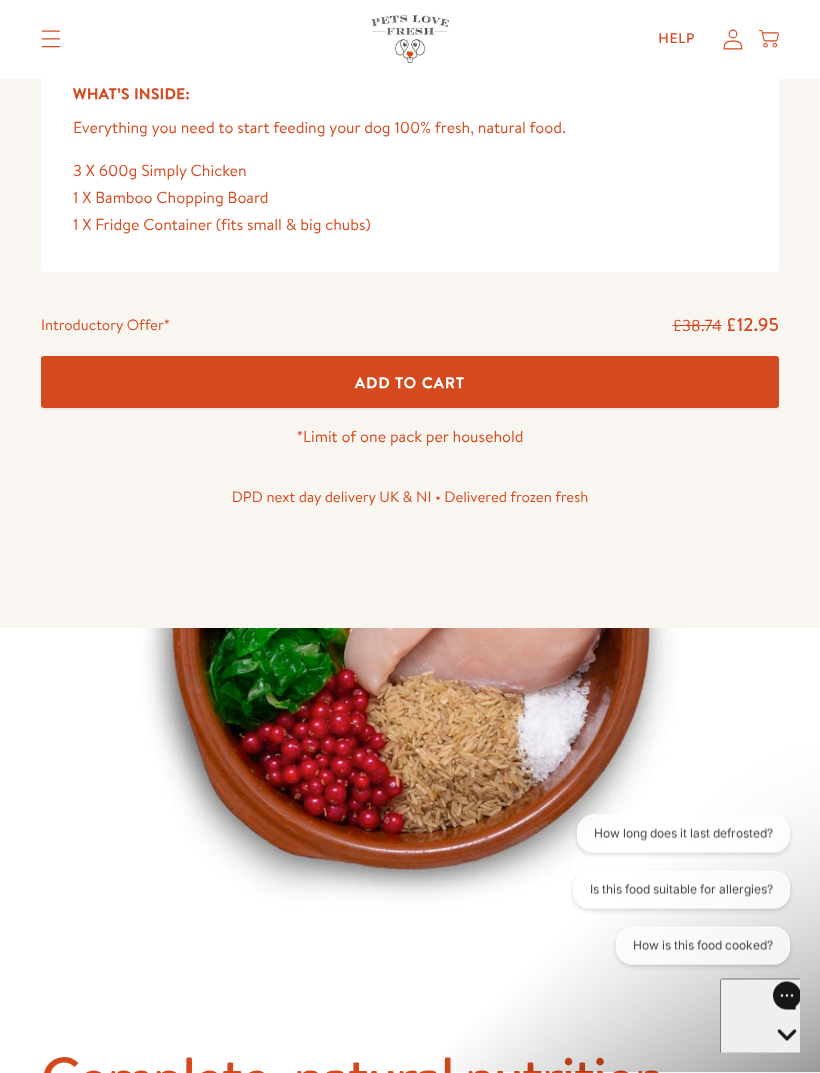 click on "Add To Cart" at bounding box center [410, 383] 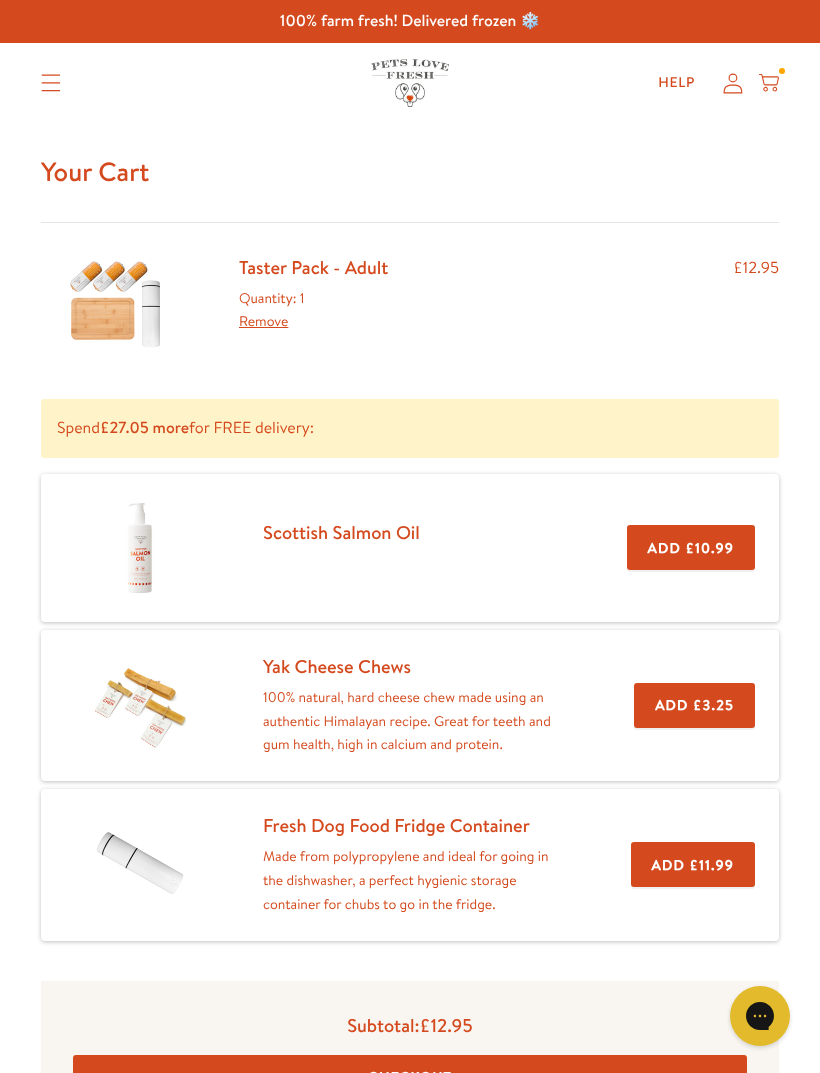 scroll, scrollTop: 0, scrollLeft: 0, axis: both 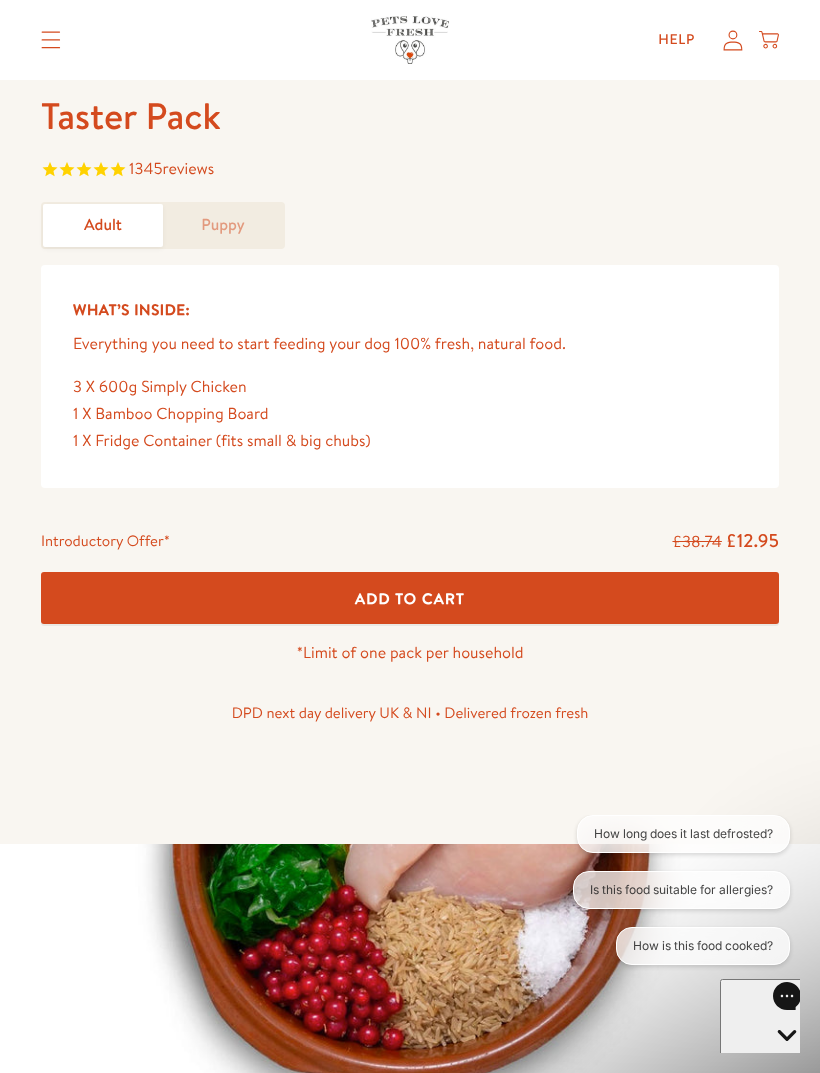 click on "Add To Cart" at bounding box center (410, 598) 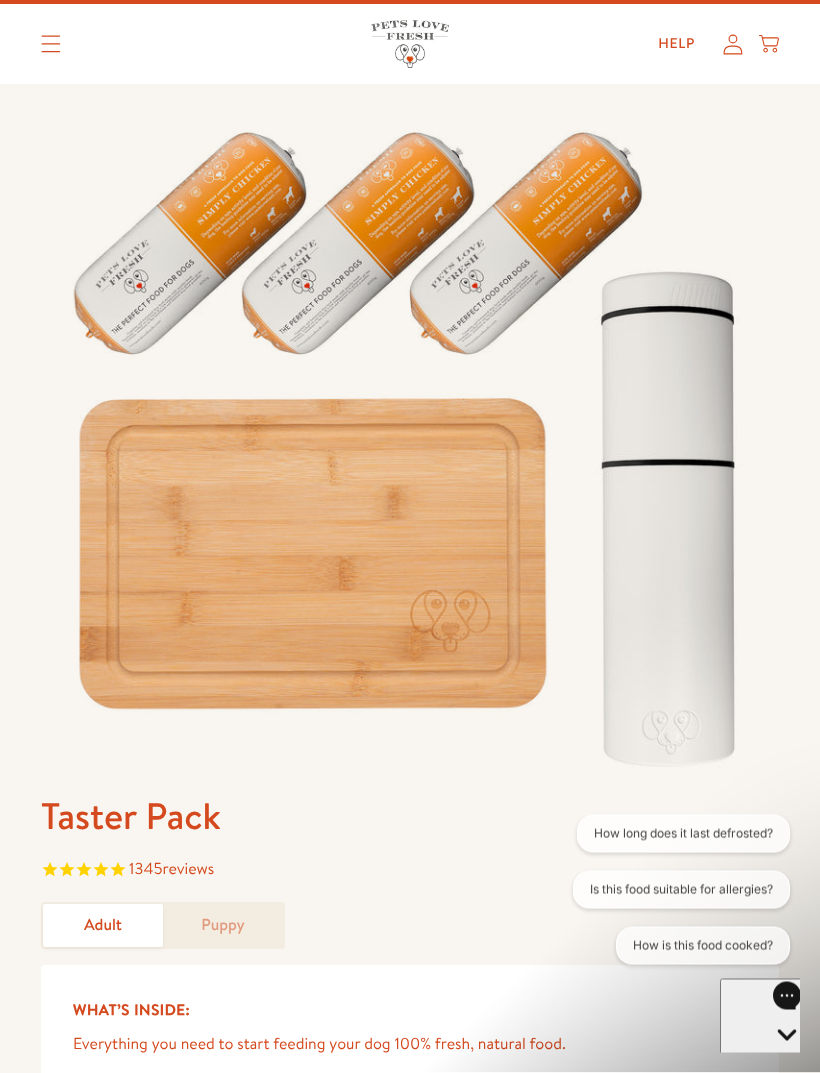 scroll, scrollTop: 0, scrollLeft: 0, axis: both 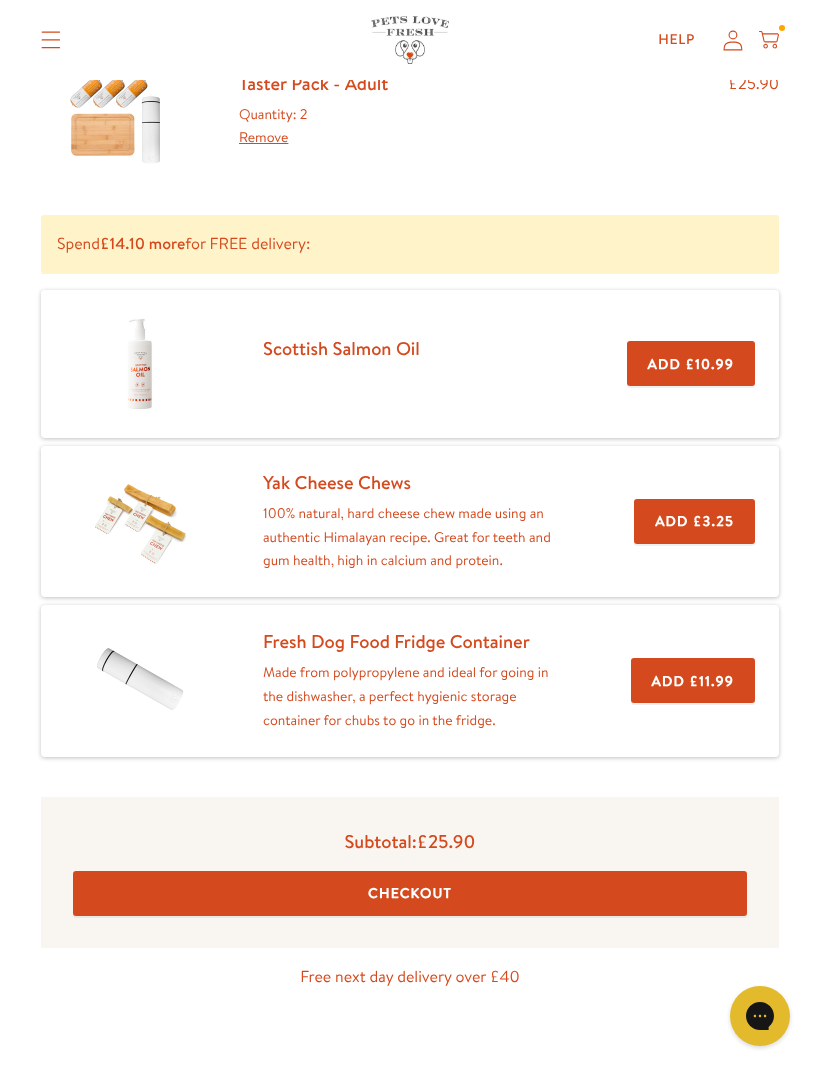 click on "Add £3.25" at bounding box center (694, 521) 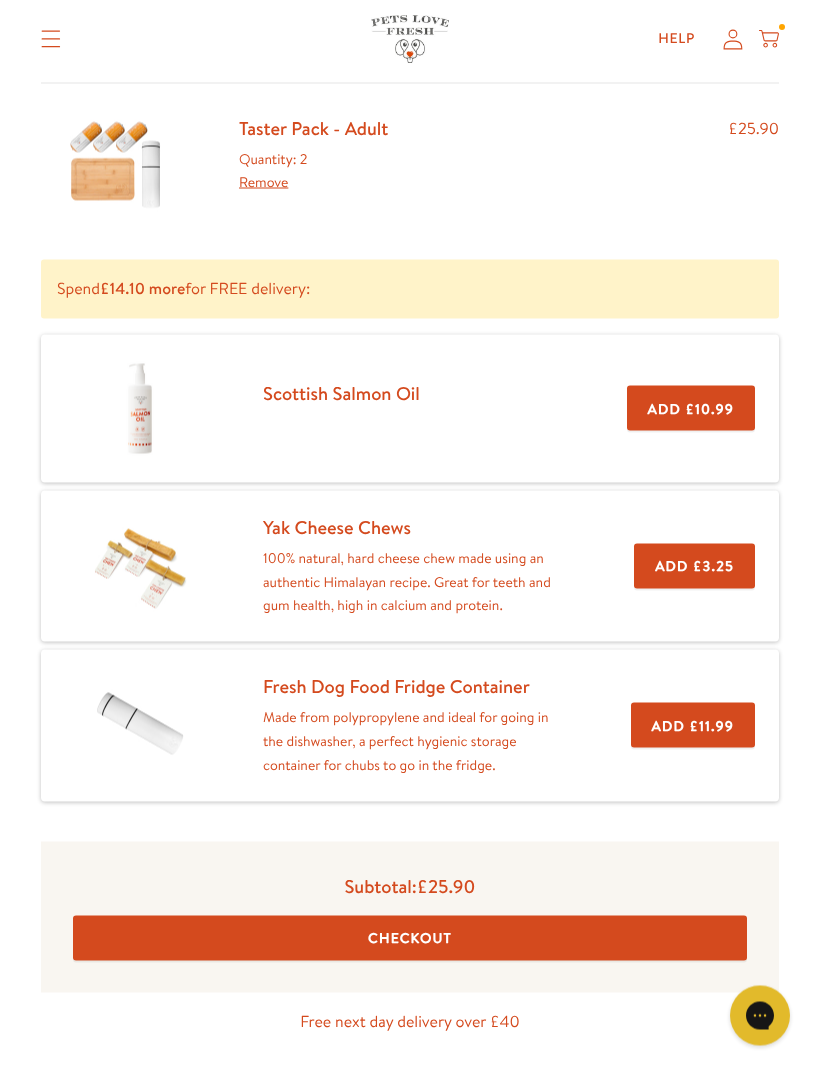 scroll, scrollTop: 146, scrollLeft: 0, axis: vertical 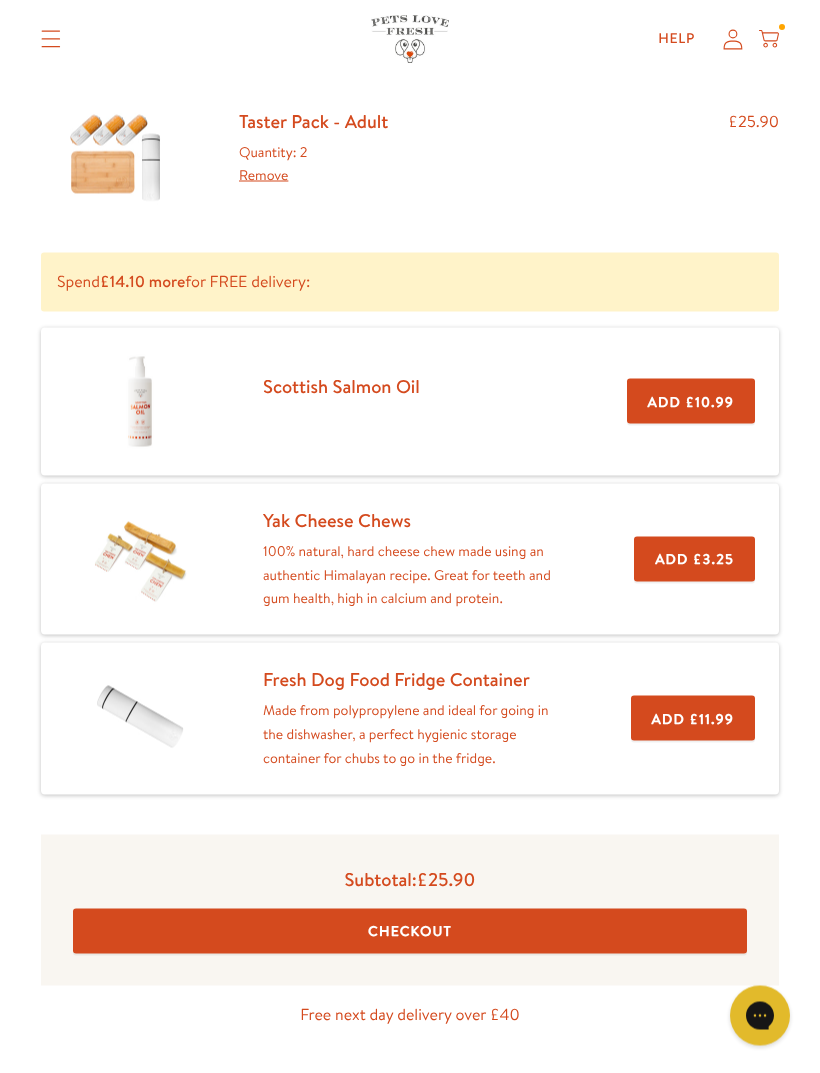 click on "Checkout" at bounding box center (410, 931) 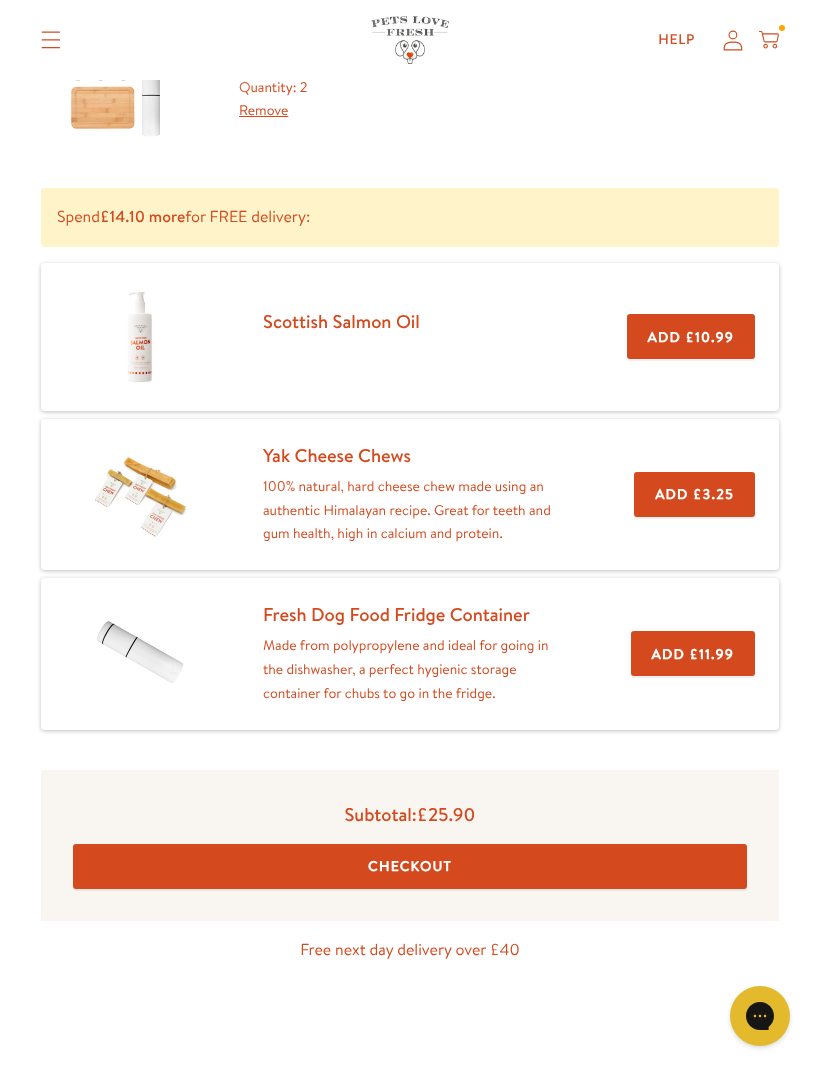 scroll, scrollTop: 107, scrollLeft: 0, axis: vertical 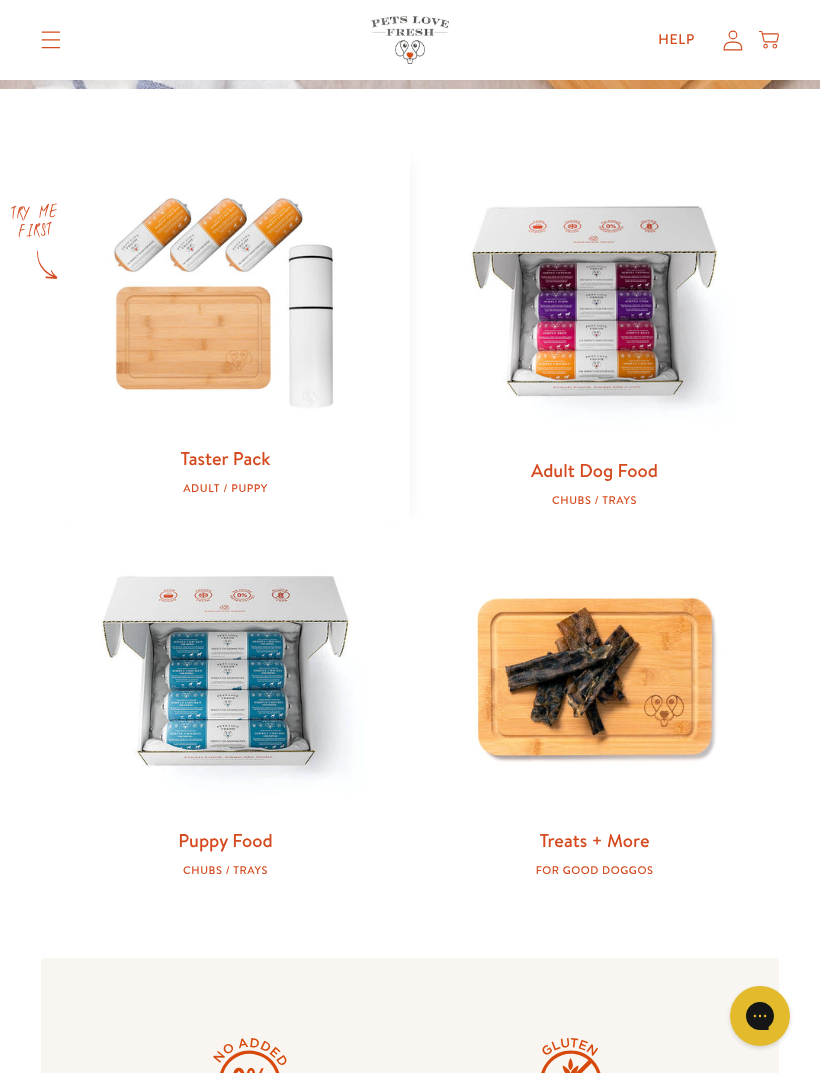 click 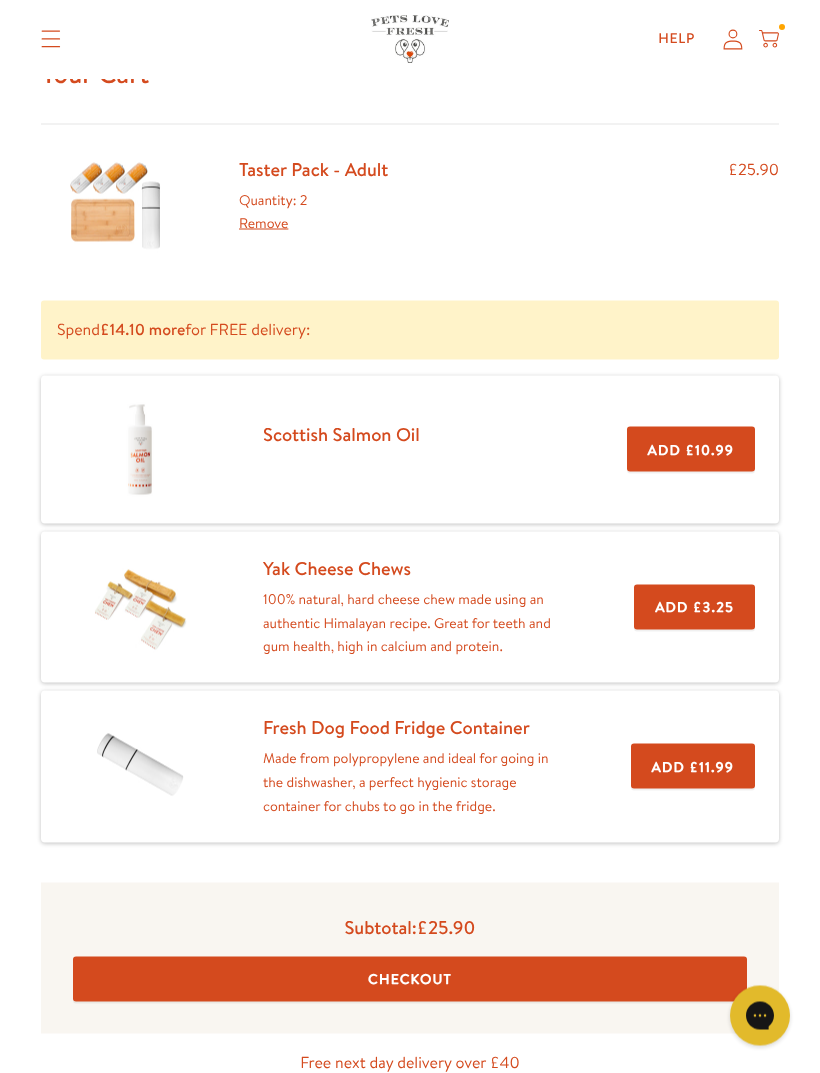 scroll, scrollTop: 105, scrollLeft: 0, axis: vertical 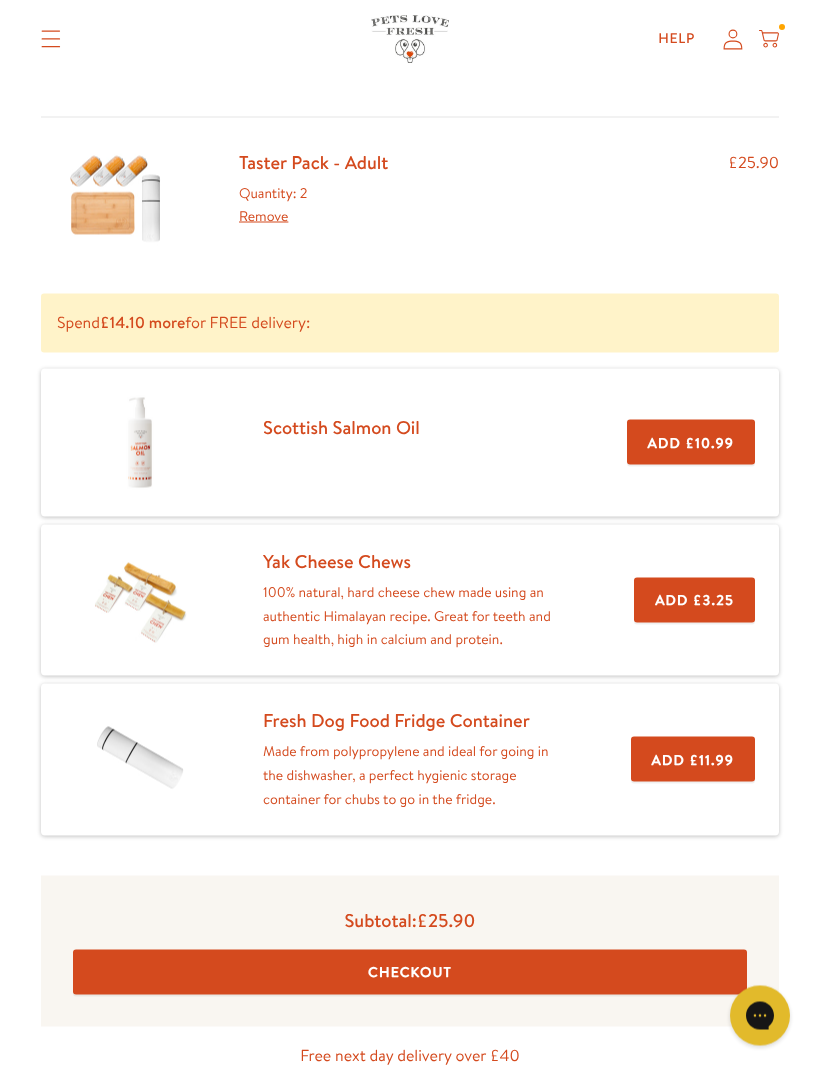 click on "Checkout" at bounding box center (410, 972) 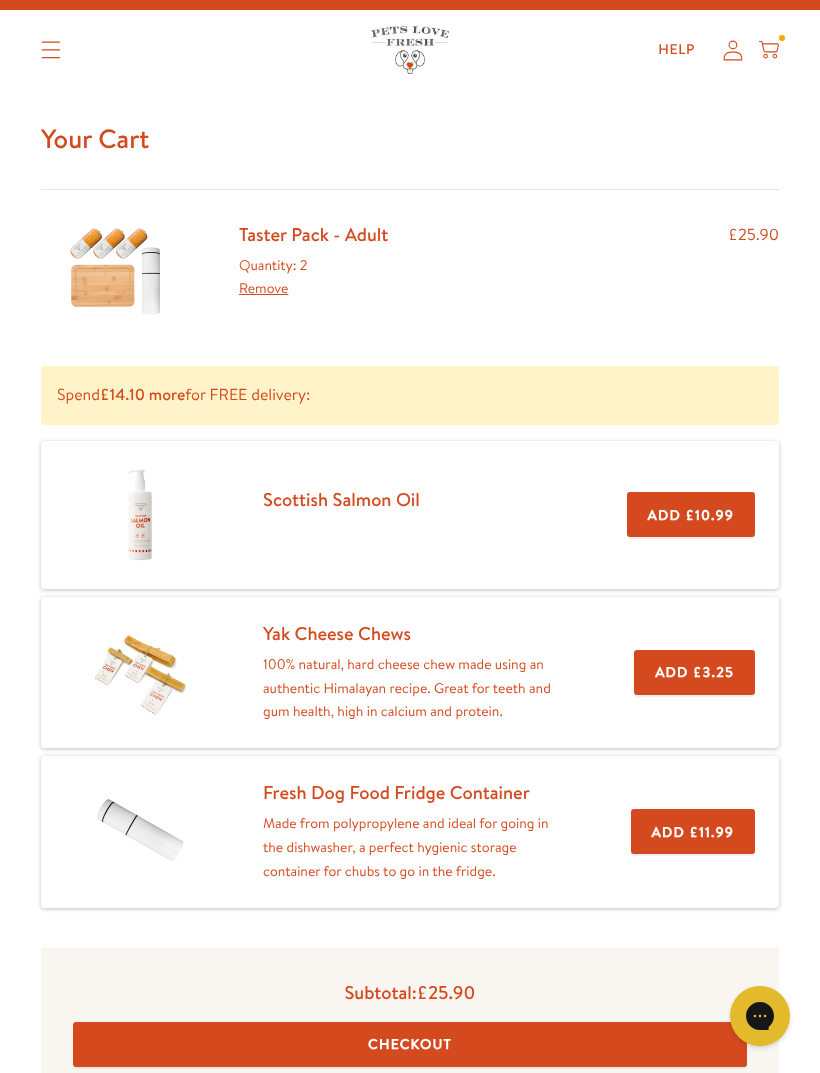 scroll, scrollTop: 32, scrollLeft: 0, axis: vertical 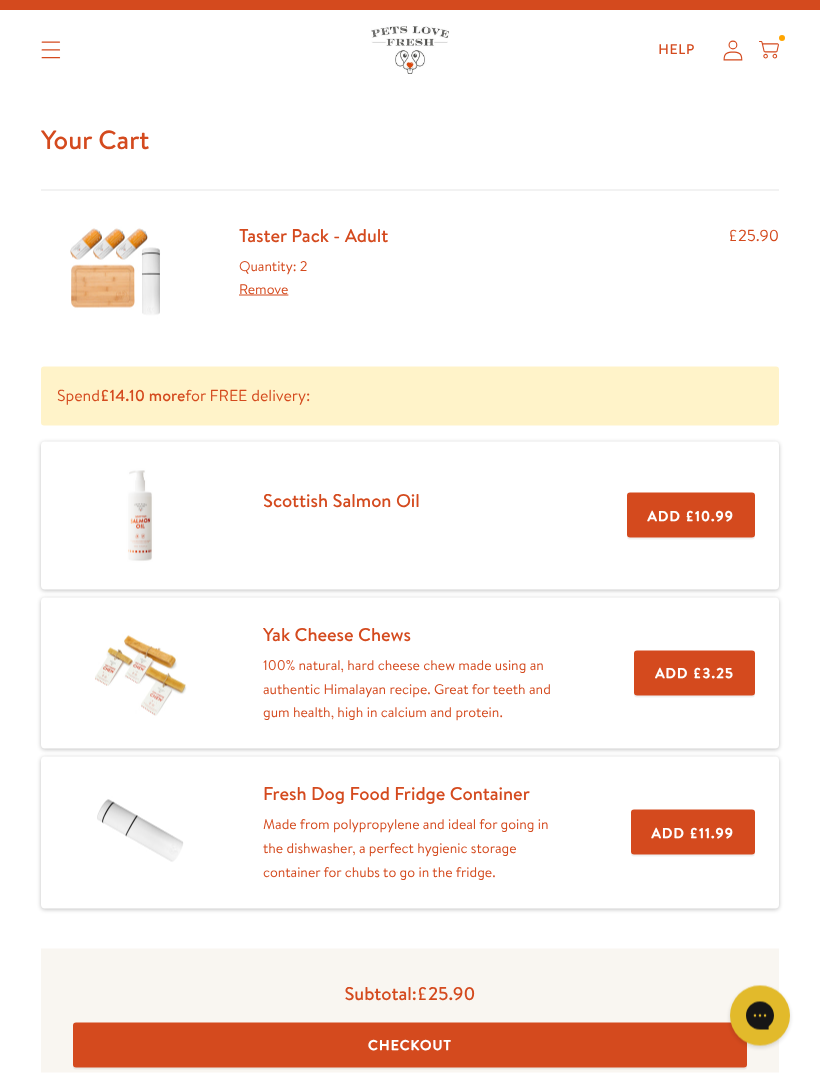 click on "Remove" at bounding box center [263, 289] 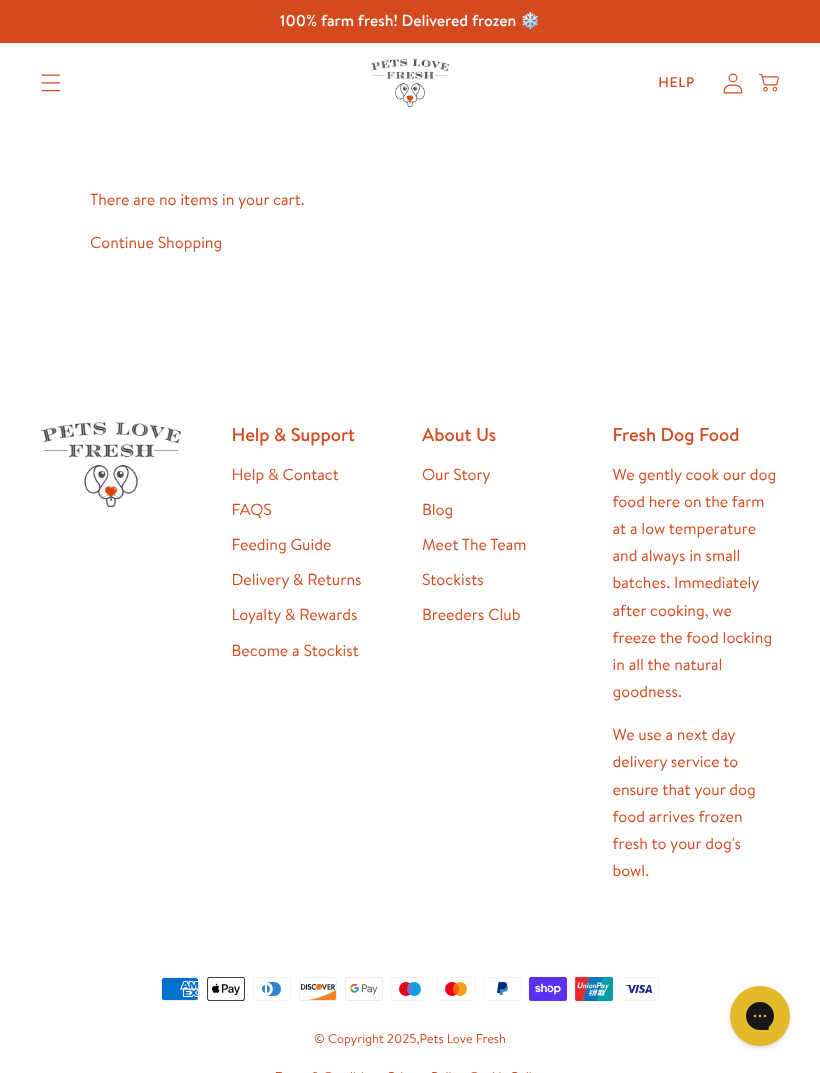 scroll, scrollTop: 0, scrollLeft: 0, axis: both 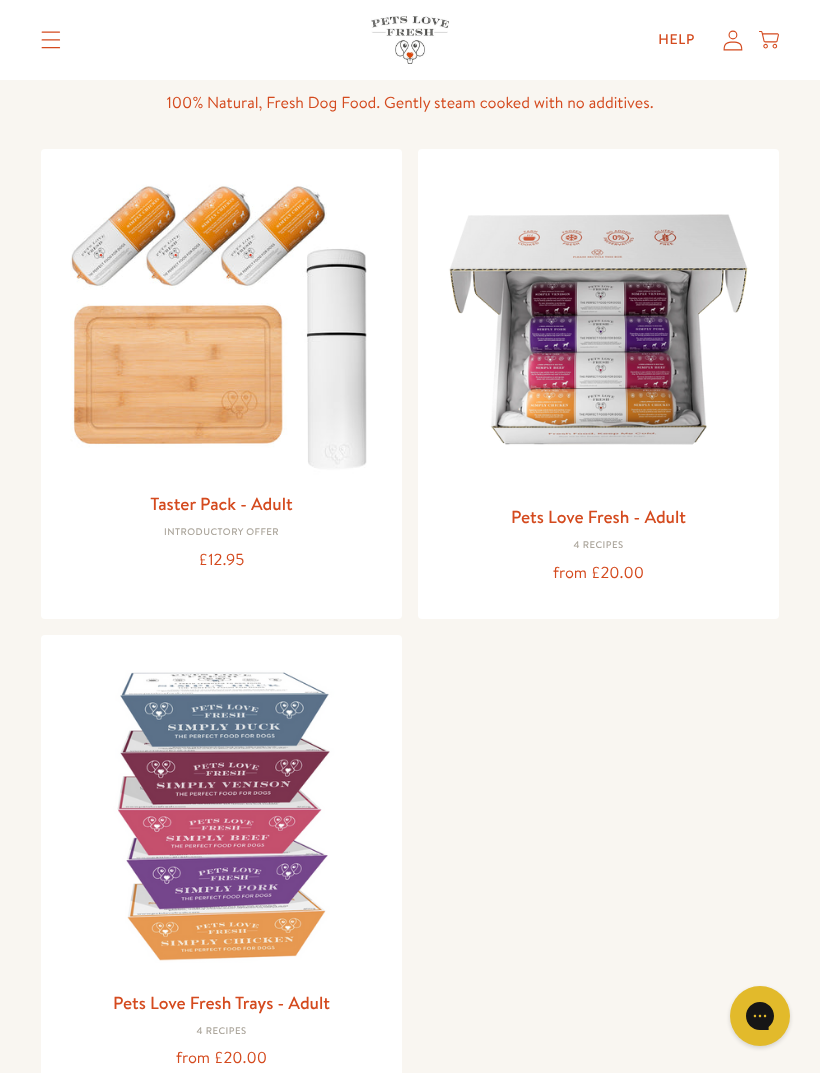click on "Taster Pack - Adult
Introductory Offer
£12.95" at bounding box center [221, 384] 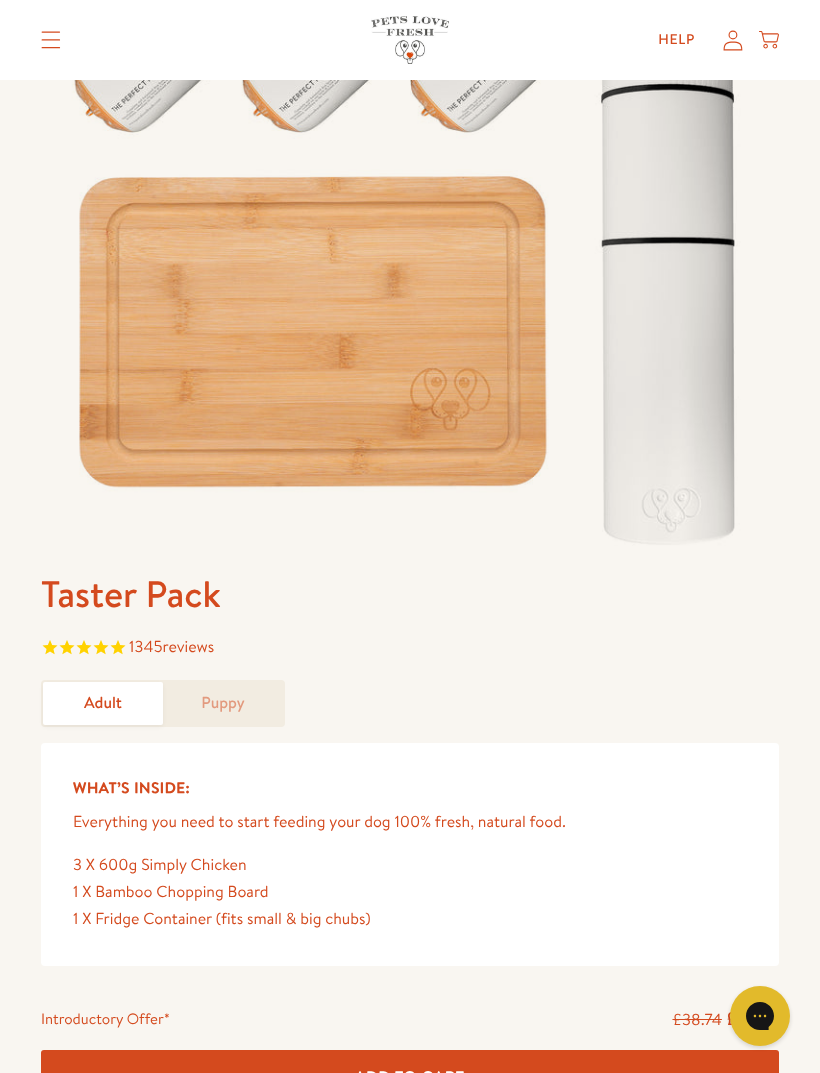 scroll, scrollTop: 267, scrollLeft: 0, axis: vertical 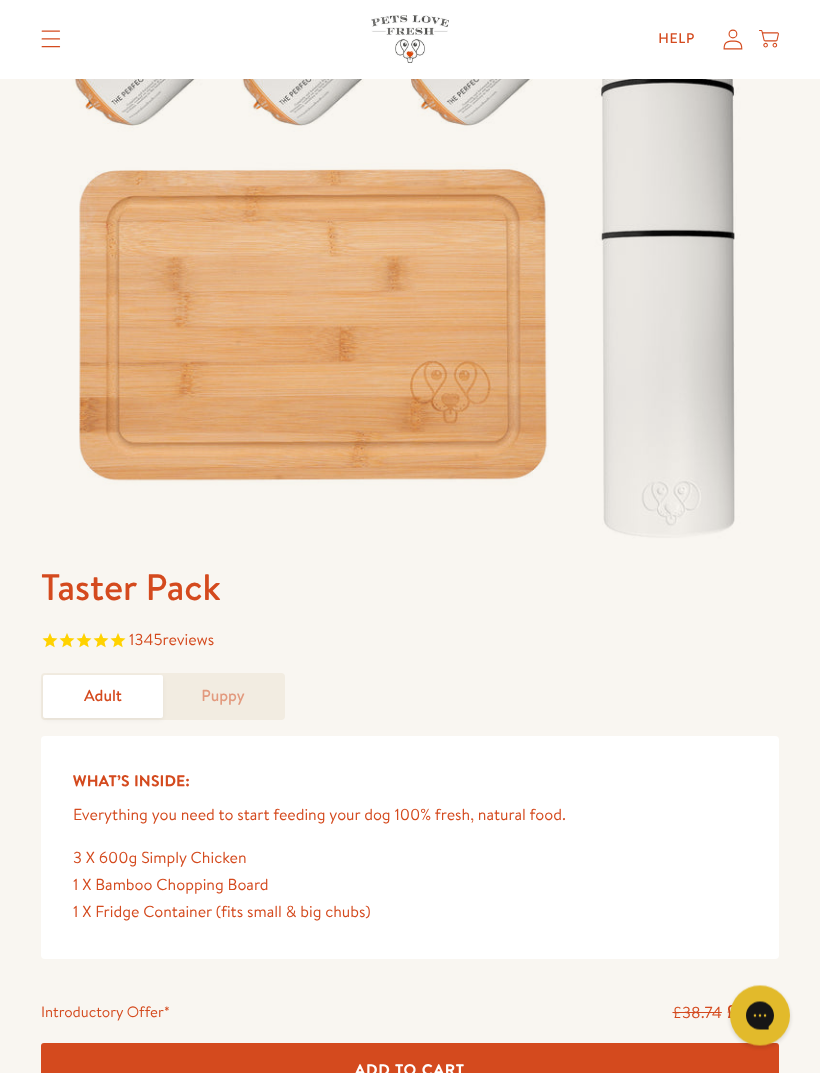 click on "Add To Cart" at bounding box center (410, 1070) 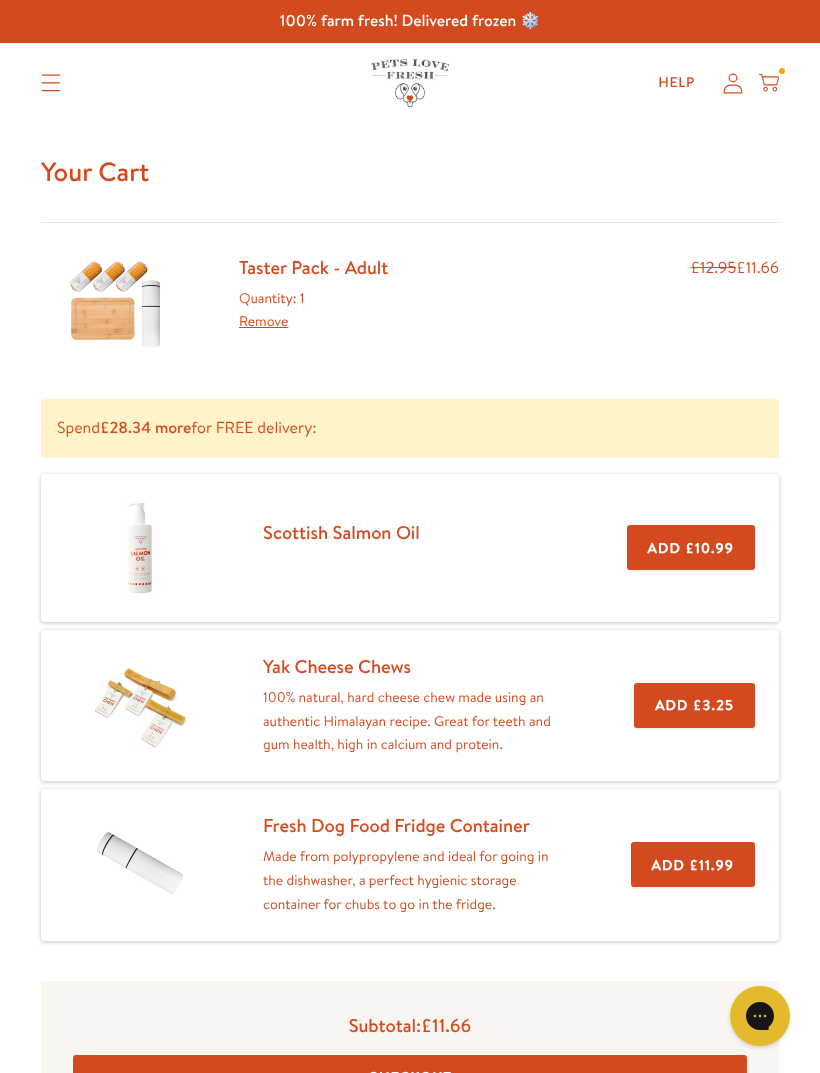scroll, scrollTop: 0, scrollLeft: 0, axis: both 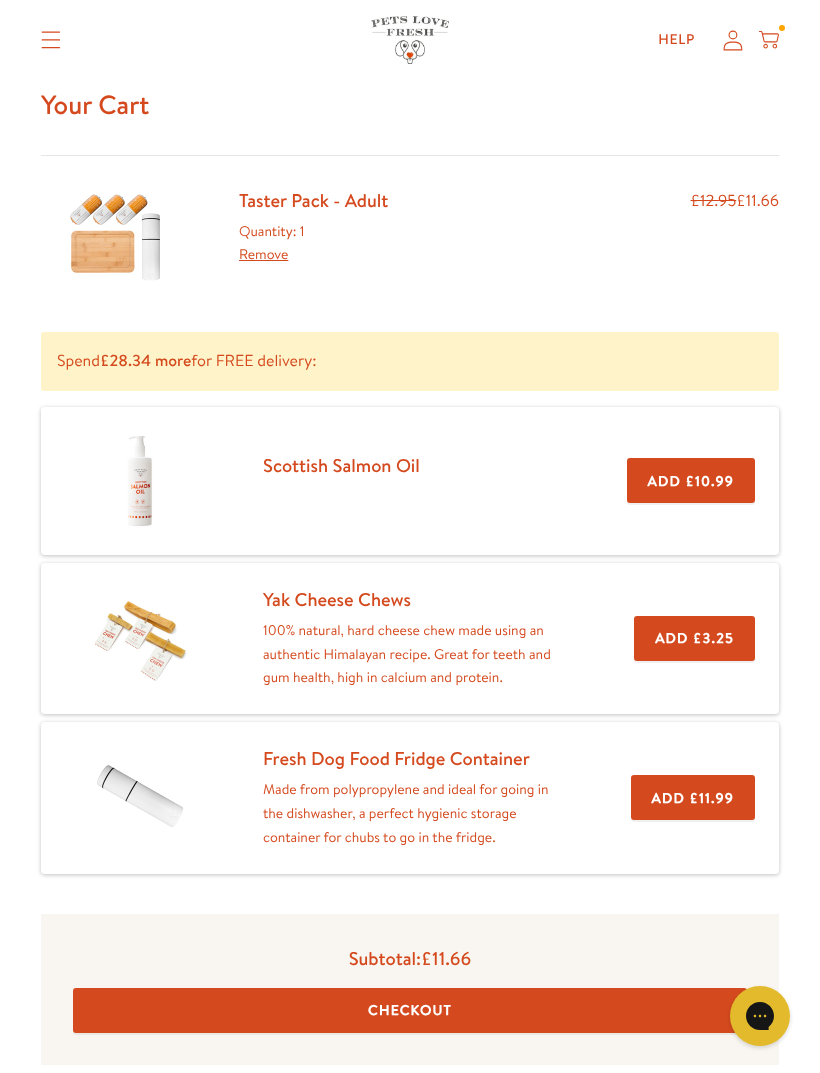 click on "Checkout" at bounding box center (410, 1010) 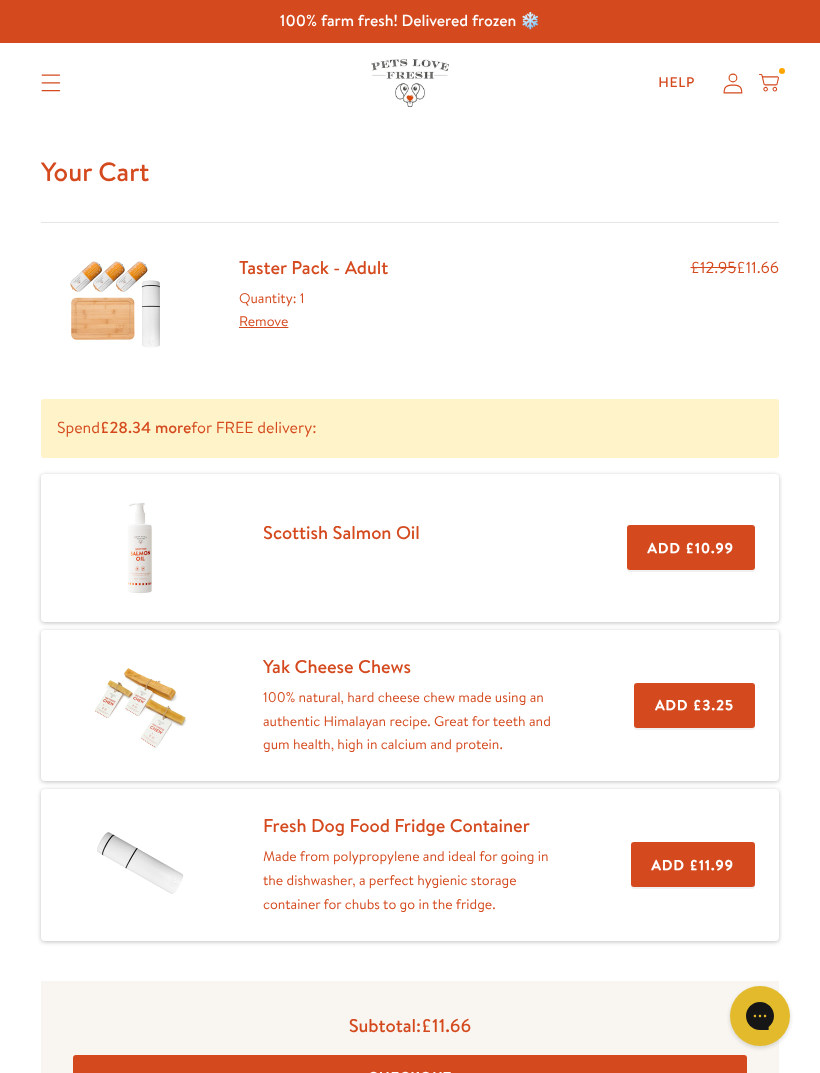 scroll, scrollTop: 131, scrollLeft: 0, axis: vertical 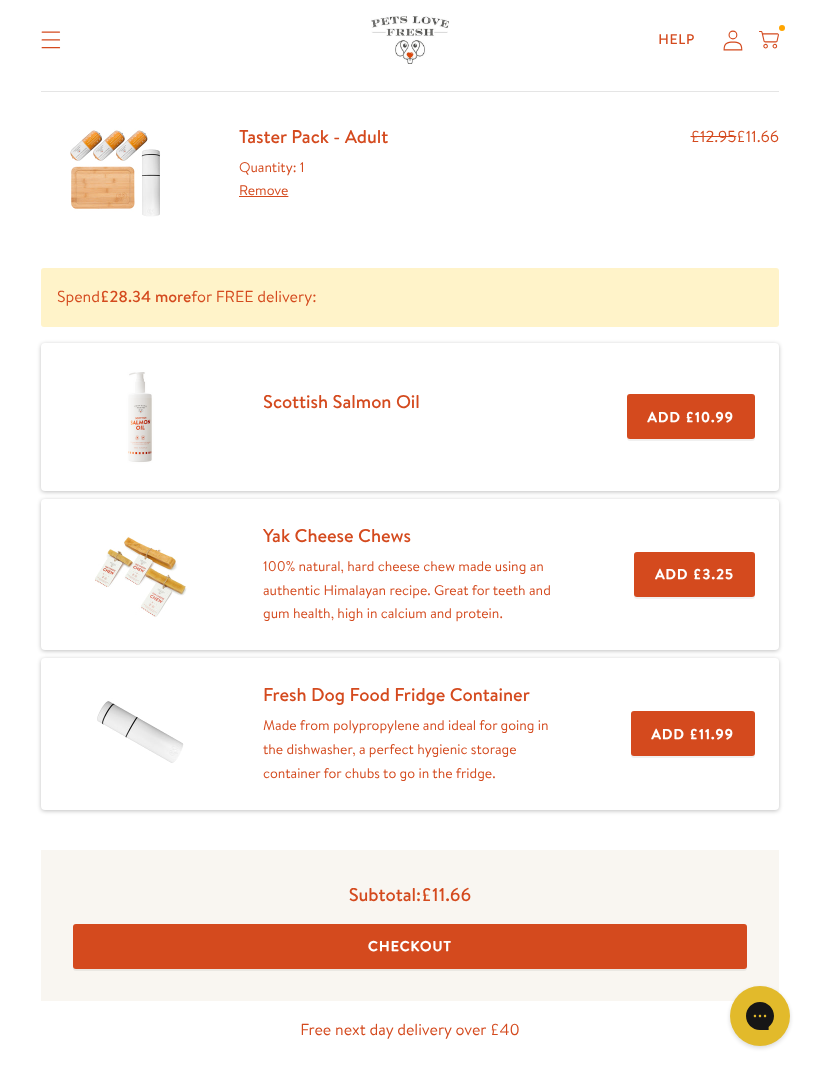 click on "Add £3.25" at bounding box center [694, 574] 